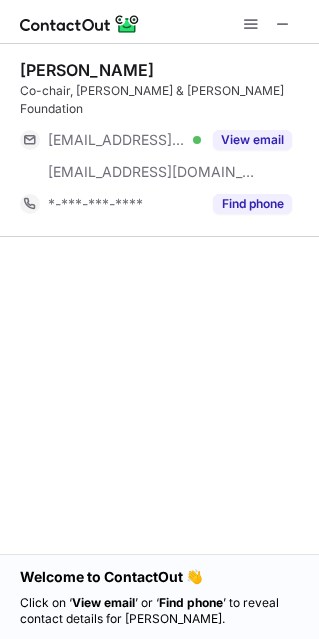 scroll, scrollTop: 0, scrollLeft: 0, axis: both 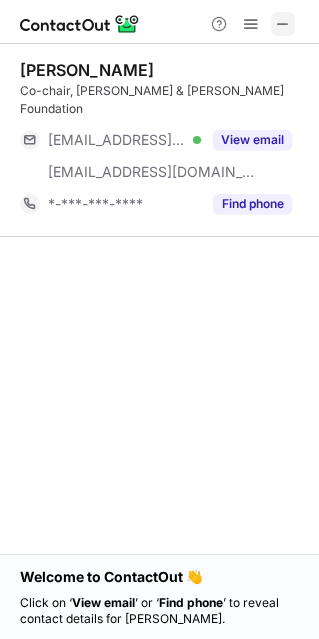 click at bounding box center (283, 24) 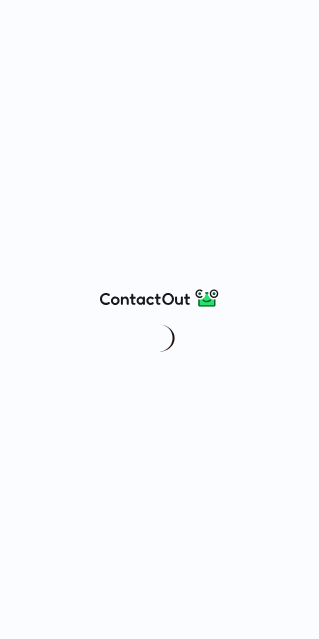 scroll, scrollTop: 0, scrollLeft: 0, axis: both 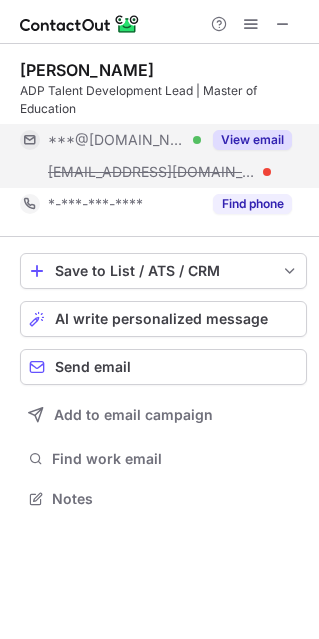click on "View email" at bounding box center [252, 140] 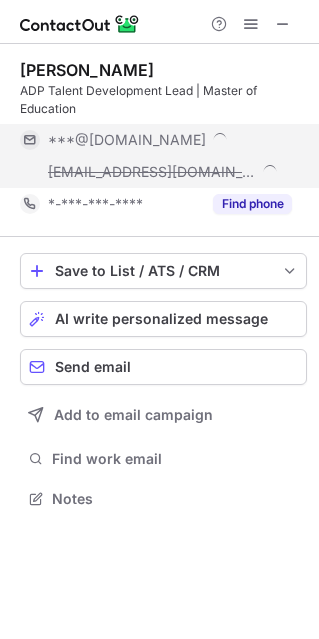 scroll, scrollTop: 10, scrollLeft: 10, axis: both 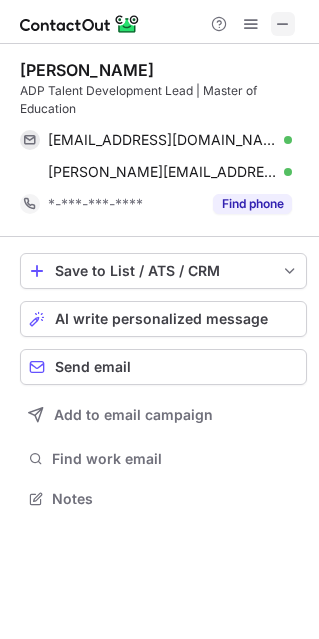 click at bounding box center [283, 24] 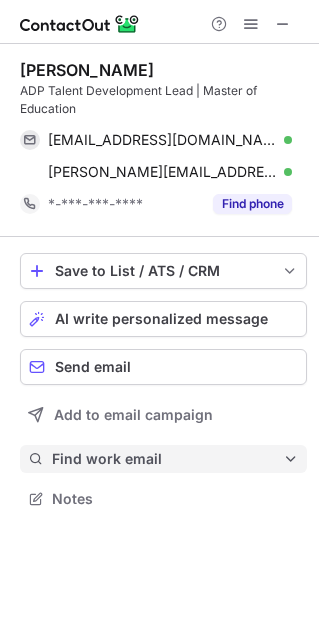 click on "Find work email" at bounding box center (167, 459) 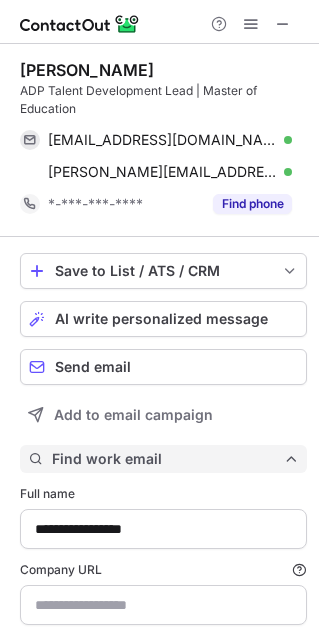 scroll, scrollTop: 101, scrollLeft: 0, axis: vertical 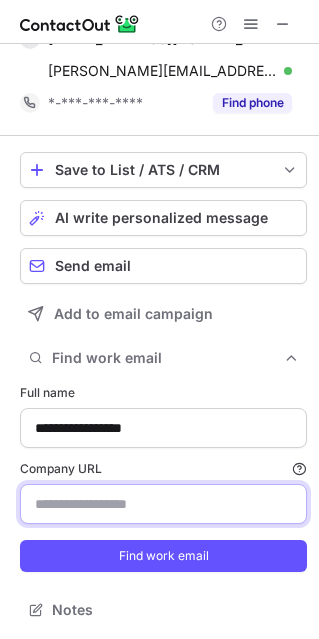click on "Company URL Finding work email will consume 1 credit if a match is found." at bounding box center [163, 504] 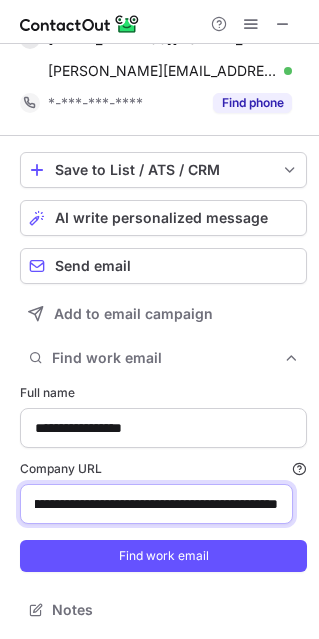 scroll, scrollTop: 0, scrollLeft: 494, axis: horizontal 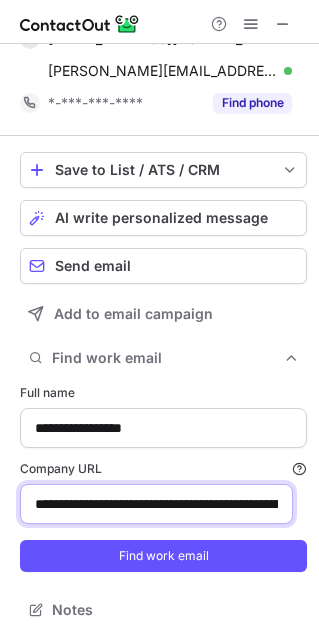 drag, startPoint x: 277, startPoint y: 510, endPoint x: -436, endPoint y: 525, distance: 713.1578 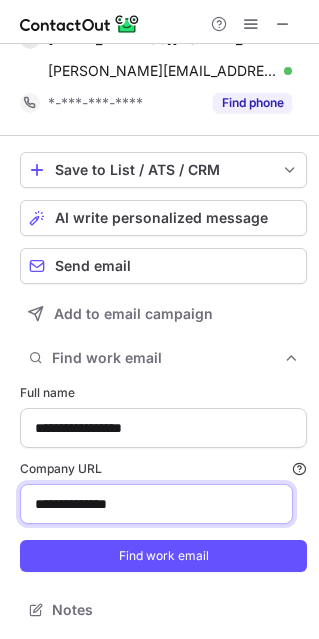 type on "**********" 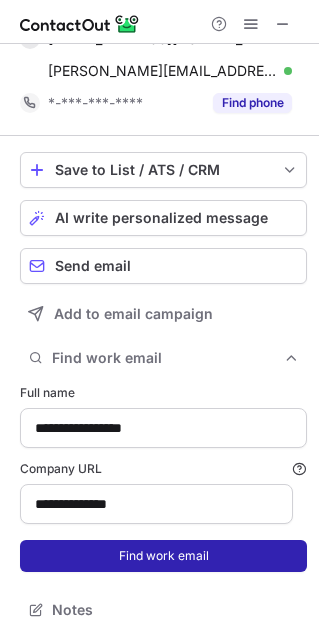 click on "Find work email" at bounding box center [163, 556] 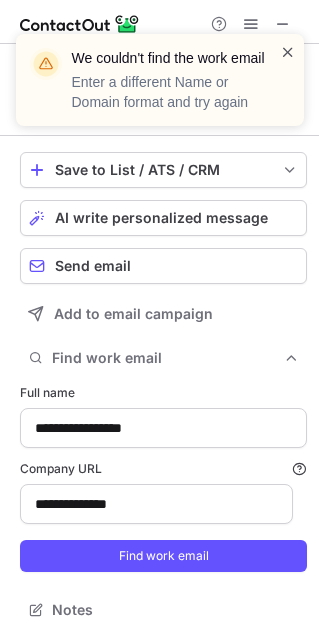 click at bounding box center [288, 52] 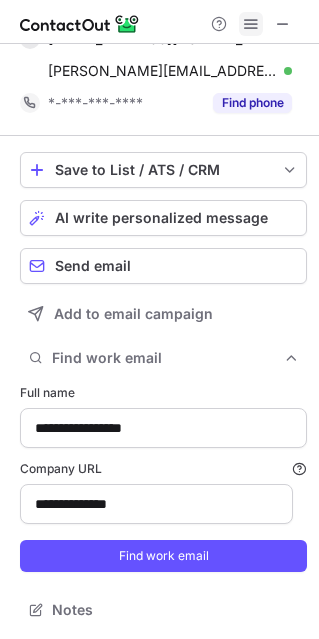 click at bounding box center [251, 24] 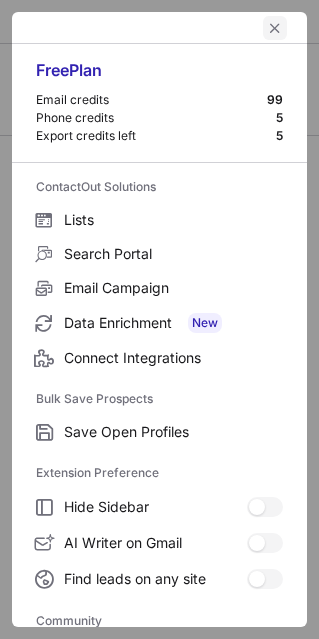 click at bounding box center [275, 28] 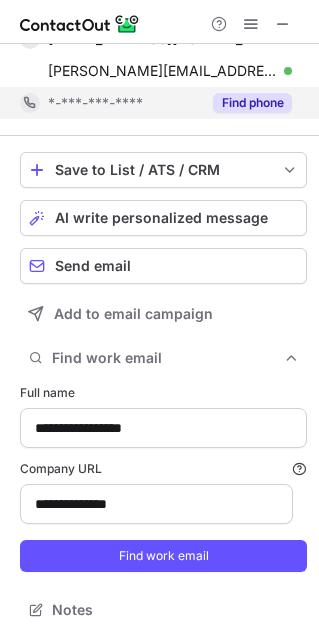 scroll, scrollTop: 0, scrollLeft: 0, axis: both 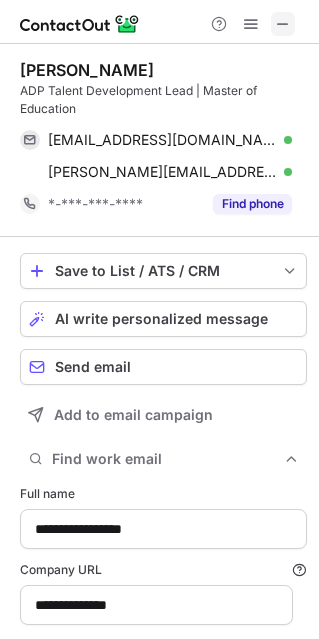 click at bounding box center [283, 24] 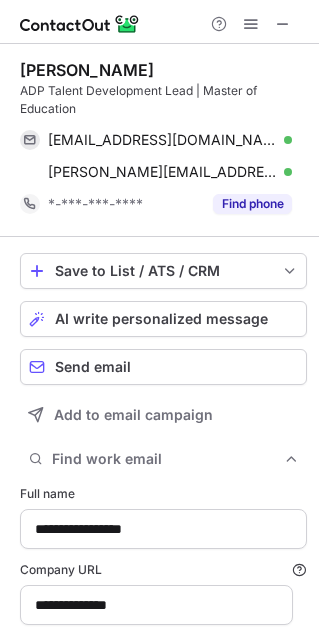 click on "Ryan Elizabeth F." at bounding box center [87, 70] 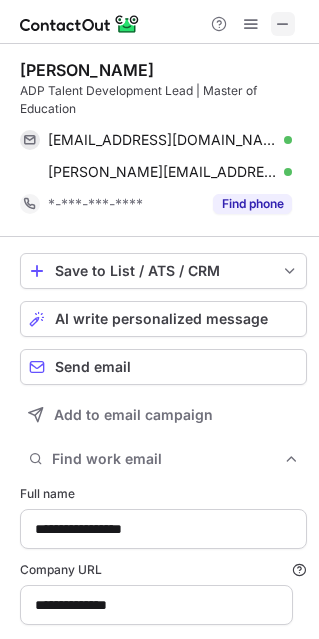 click at bounding box center [283, 24] 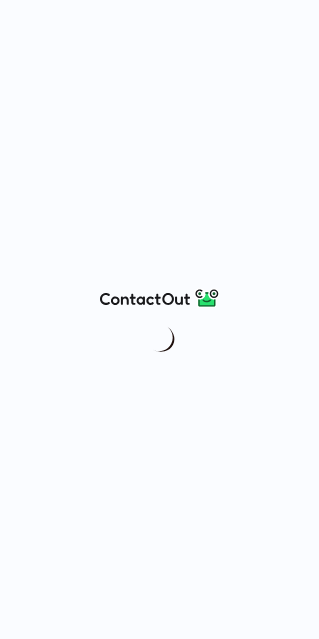 scroll, scrollTop: 0, scrollLeft: 0, axis: both 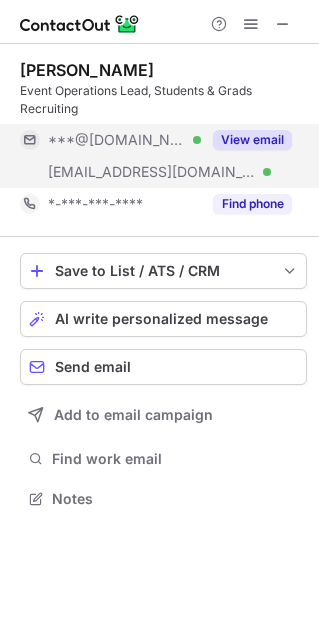 click on "View email" at bounding box center [252, 140] 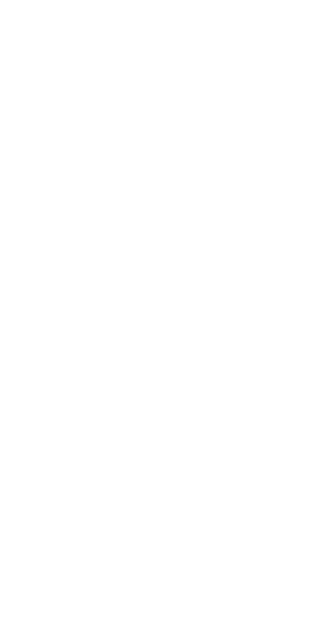 scroll, scrollTop: 0, scrollLeft: 0, axis: both 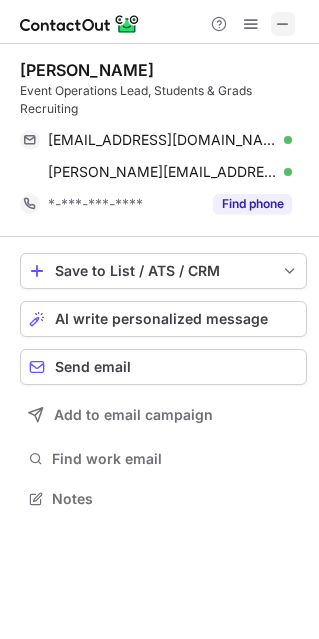 click at bounding box center (283, 24) 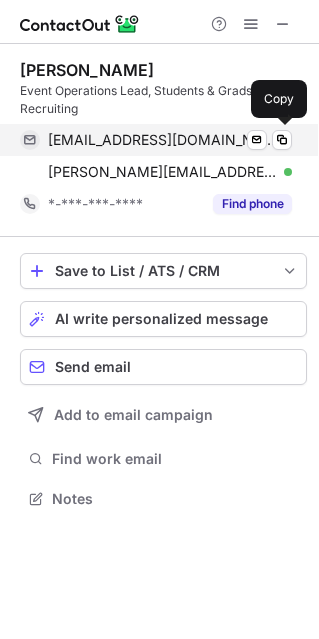 scroll, scrollTop: 442, scrollLeft: 319, axis: both 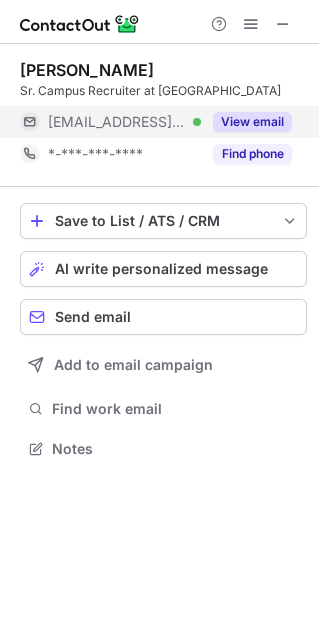 click on "View email" at bounding box center [252, 122] 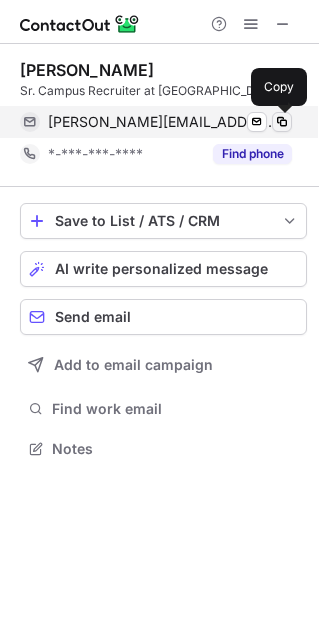 click at bounding box center [282, 122] 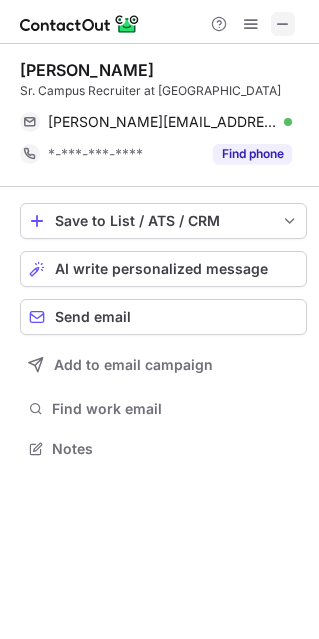 click at bounding box center [283, 24] 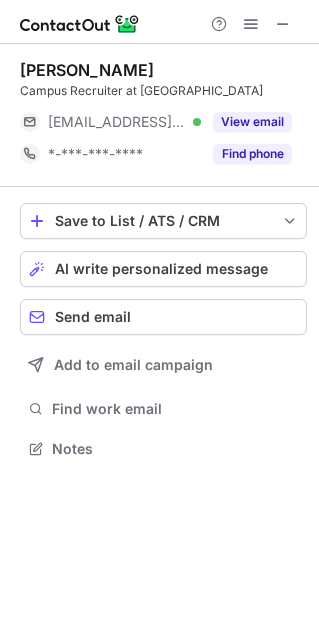 scroll, scrollTop: 0, scrollLeft: 0, axis: both 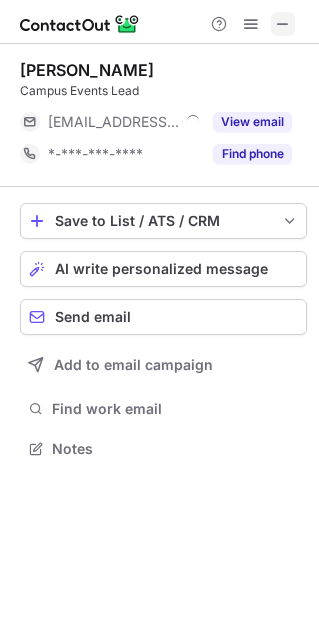 click at bounding box center [283, 24] 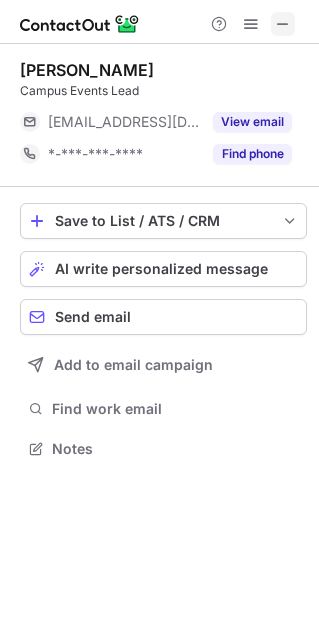 type 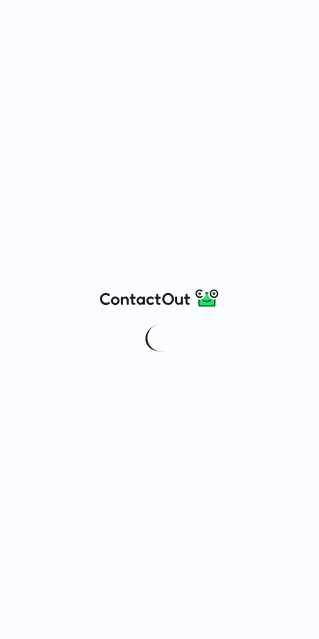 scroll, scrollTop: 0, scrollLeft: 0, axis: both 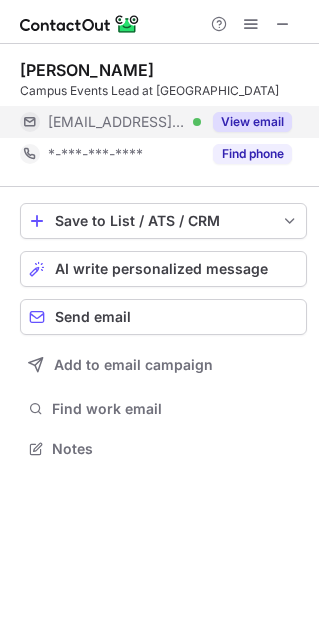 click on "View email" at bounding box center [252, 122] 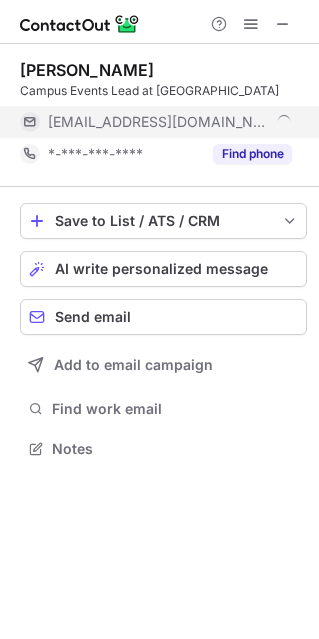 scroll, scrollTop: 10, scrollLeft: 10, axis: both 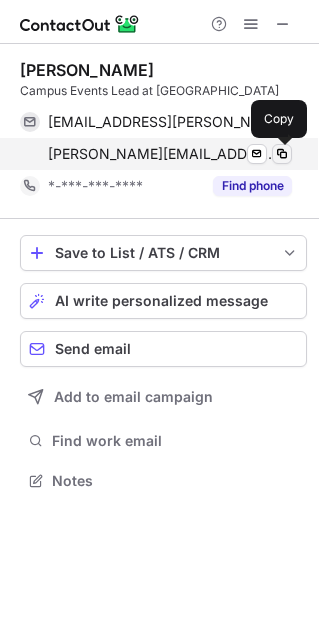 click at bounding box center (282, 154) 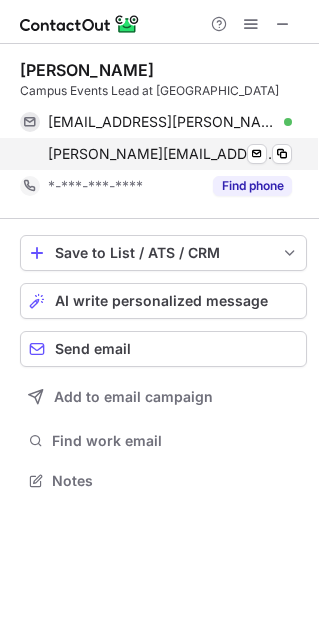 type 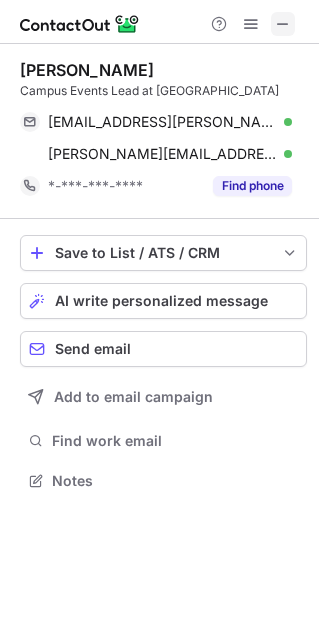 click at bounding box center [283, 24] 